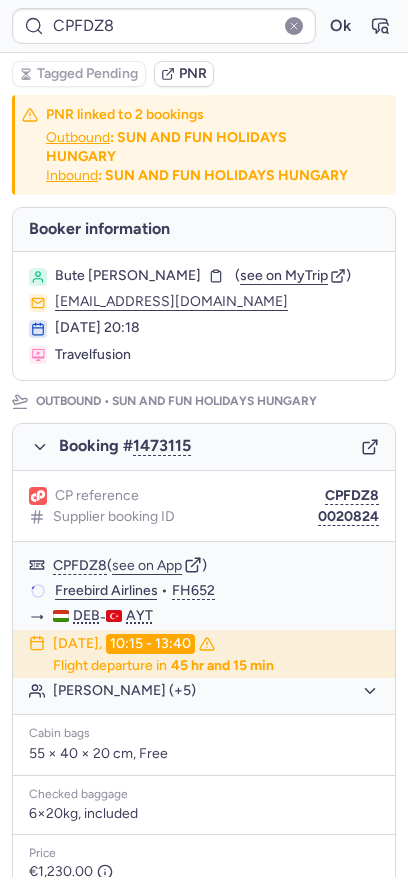scroll, scrollTop: 0, scrollLeft: 0, axis: both 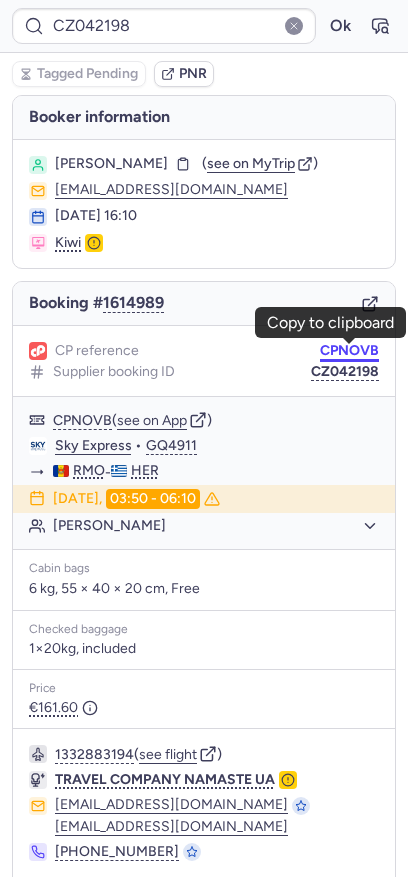 click on "CPNOVB" at bounding box center (349, 351) 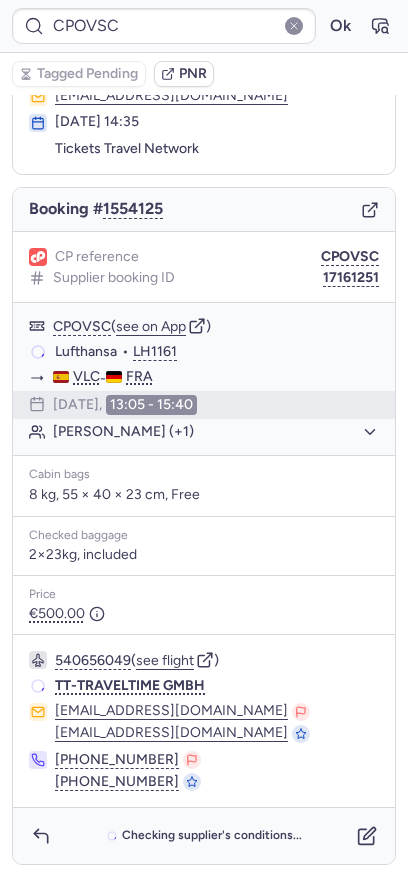 scroll, scrollTop: 94, scrollLeft: 0, axis: vertical 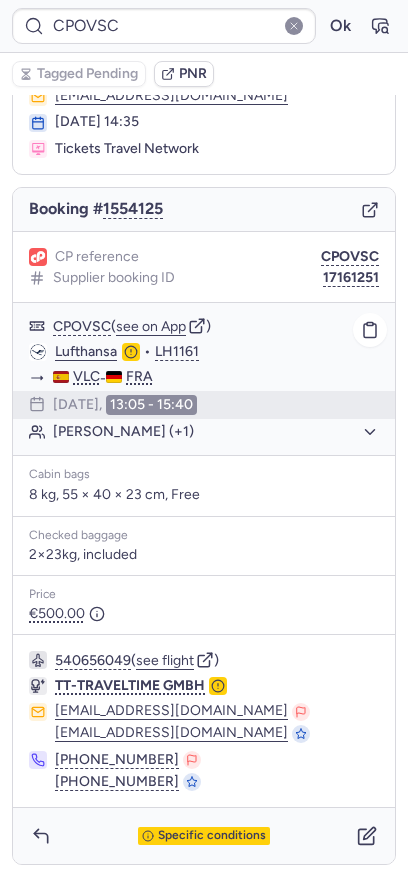 click on "Kathrin FORSTREUTER (+1)" 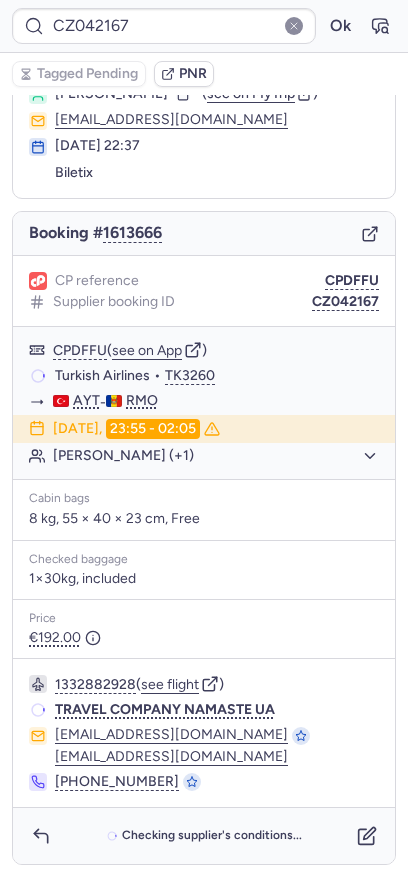 scroll, scrollTop: 70, scrollLeft: 0, axis: vertical 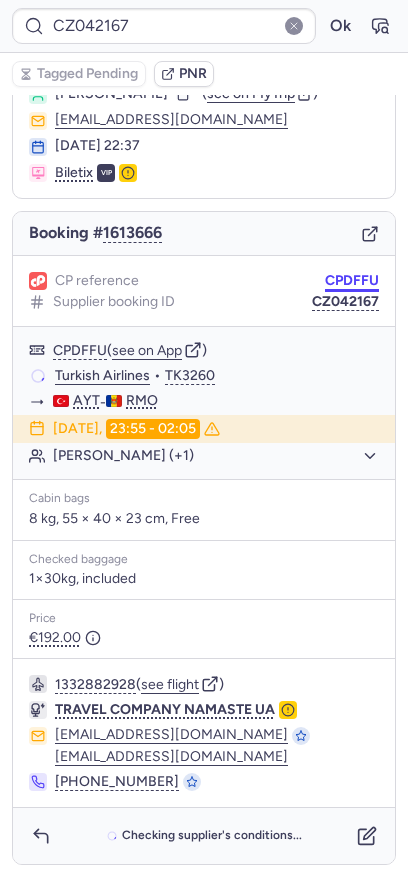 click on "CPDFFU" at bounding box center [352, 281] 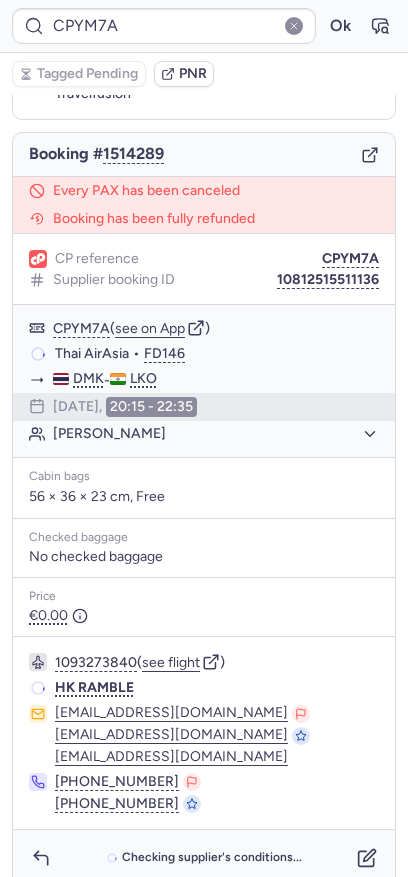 scroll, scrollTop: 109, scrollLeft: 0, axis: vertical 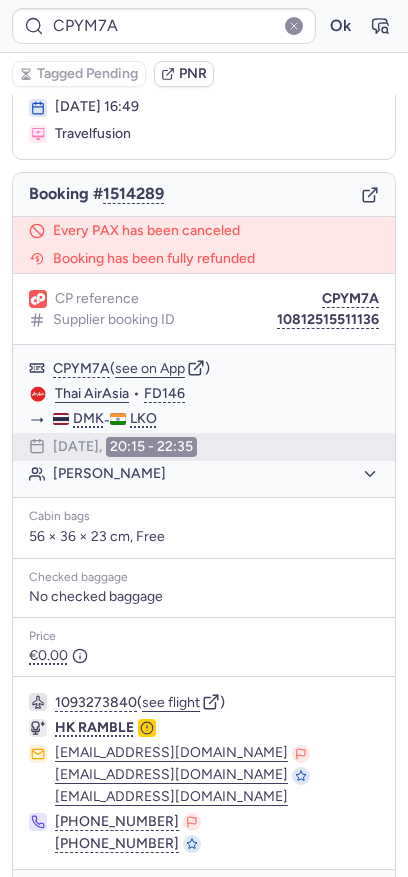 type on "CP4XDD" 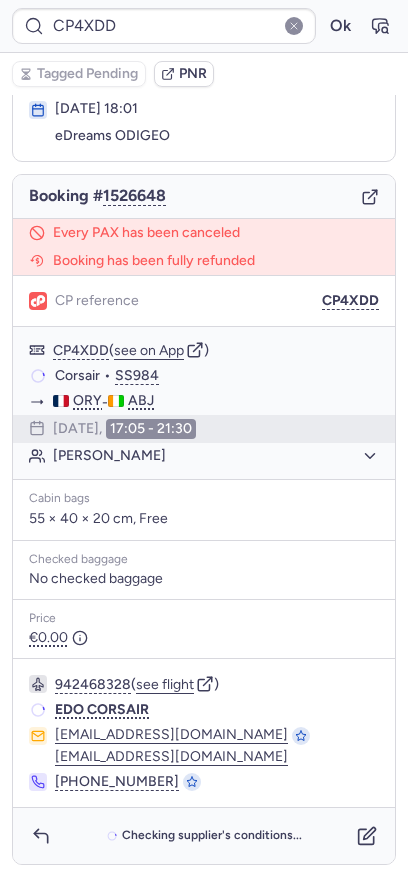 scroll, scrollTop: 107, scrollLeft: 0, axis: vertical 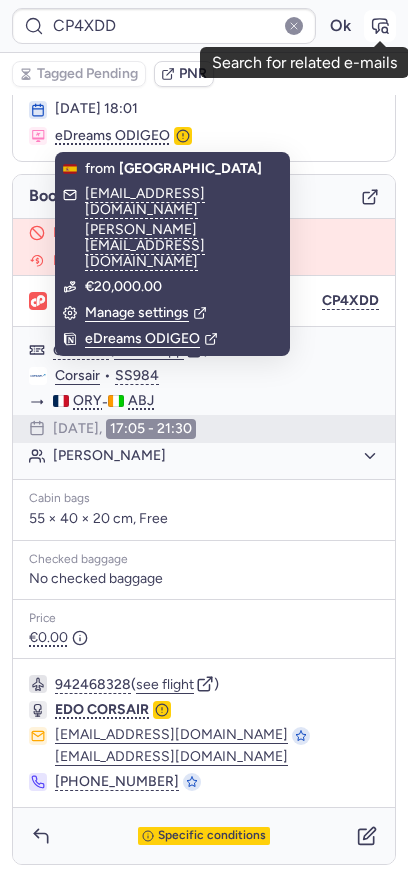 click 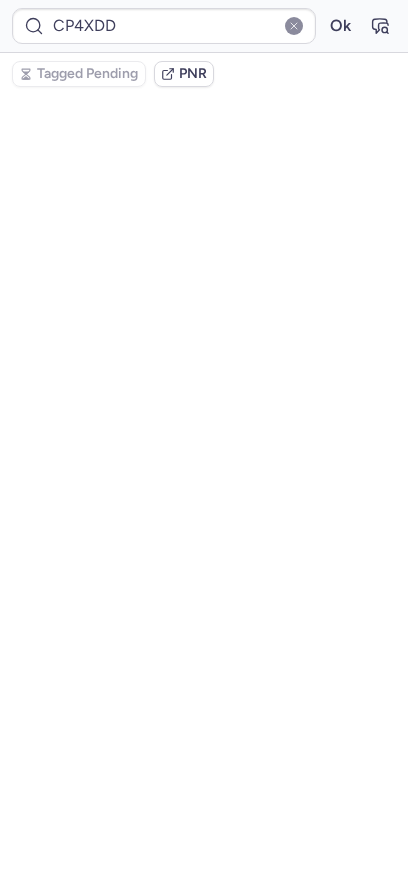 scroll, scrollTop: 0, scrollLeft: 0, axis: both 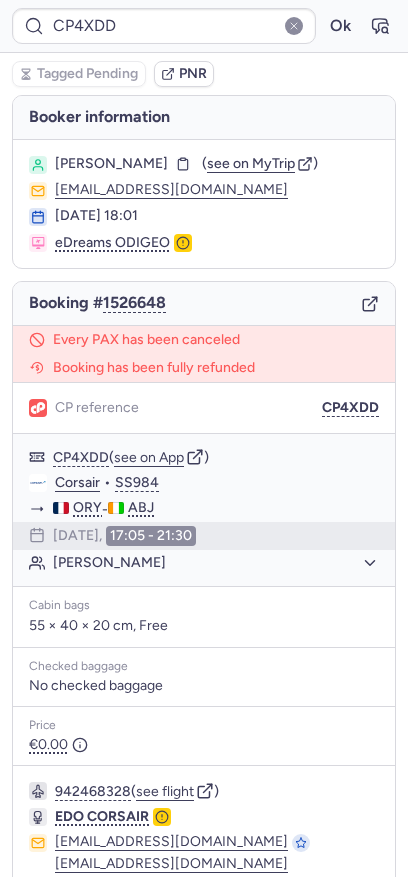 type on "CPEEFC" 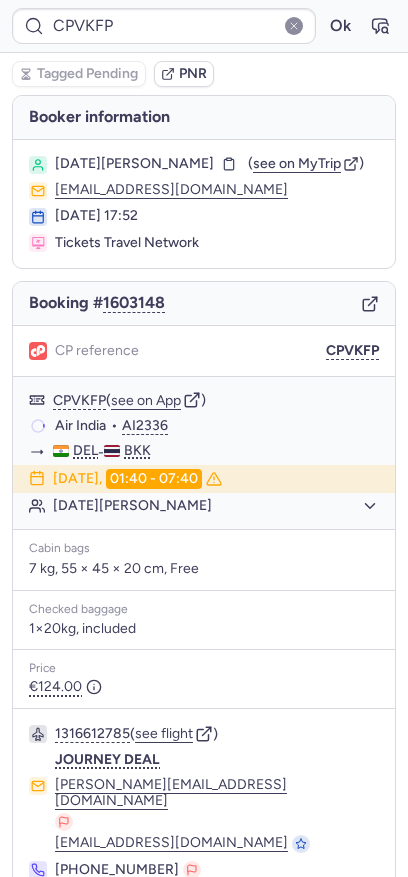 type on "CPFRRP" 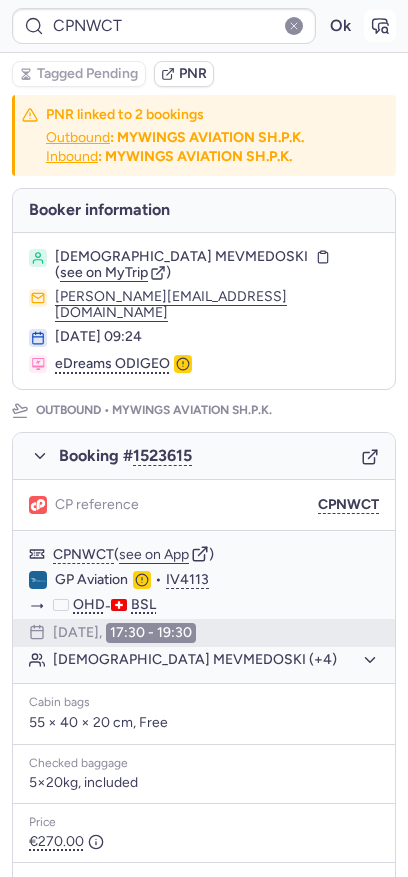 click 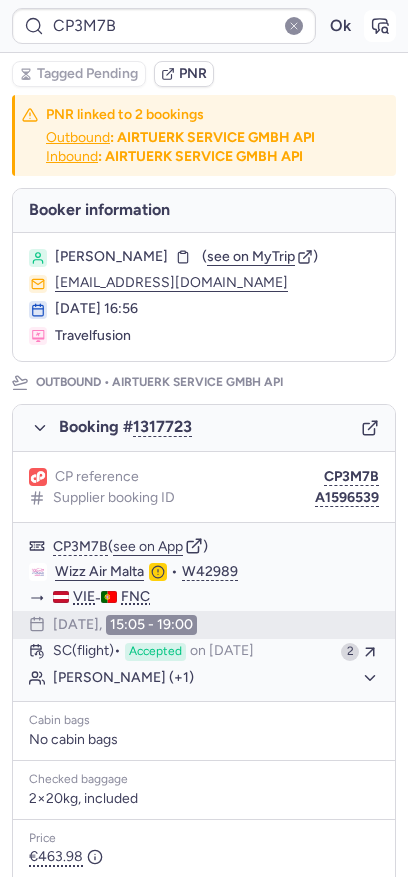 click 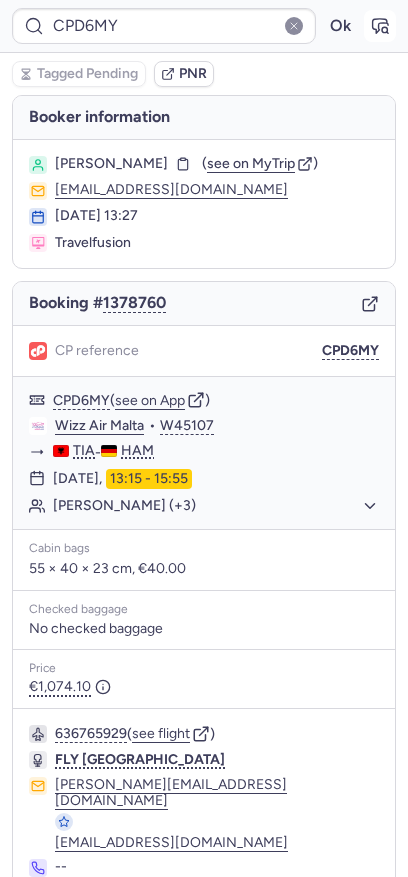 click 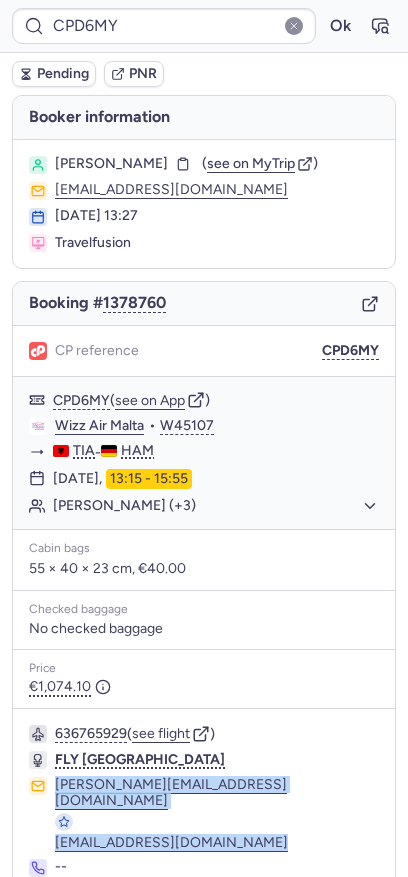copy on "kevin_kaba@yahoo.com info@oneonlyalbania.com" 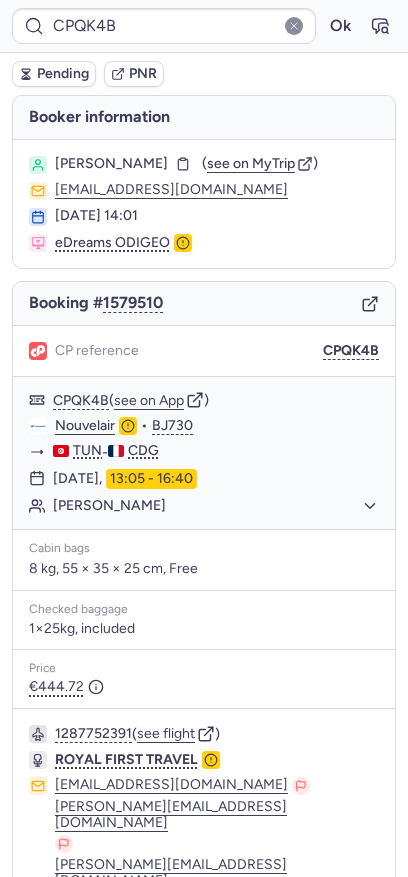 type on "CPCUMU" 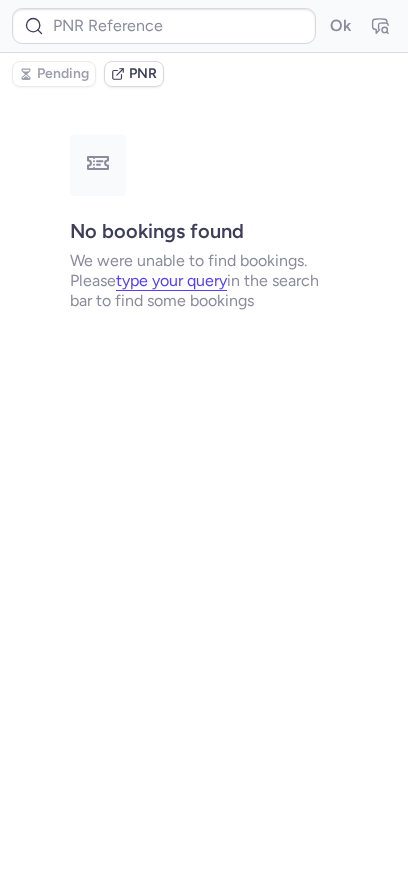 type on "CPTTQ9" 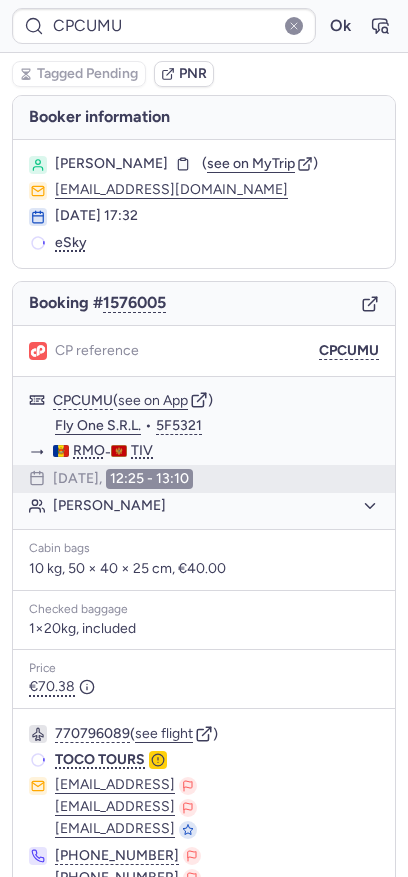 type on "CPTTQ9" 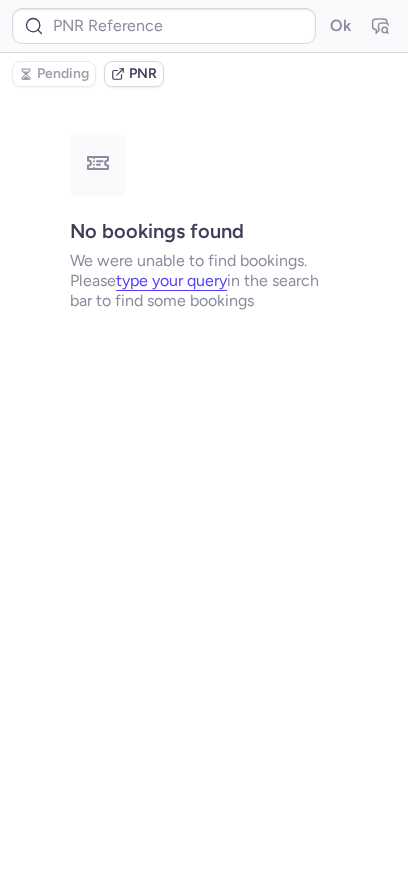 type on "CPTTQ9" 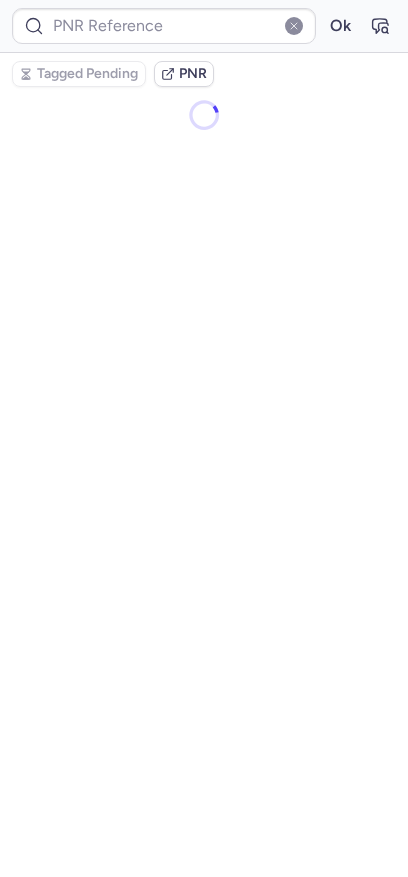 type on "CPNOVB" 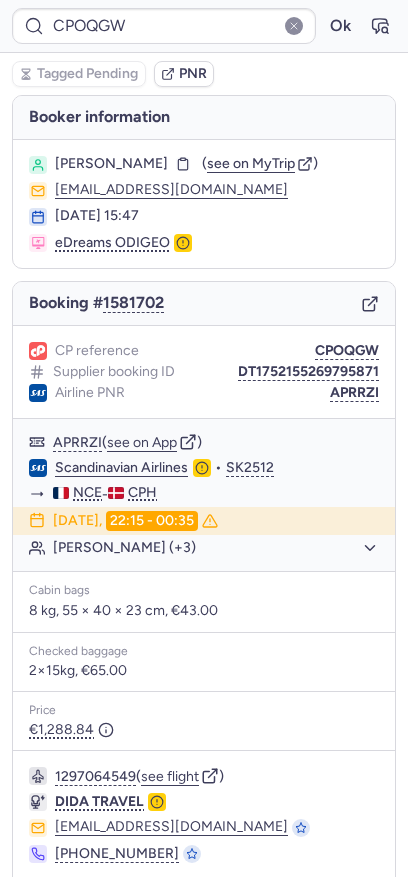 type on "CPRIKO" 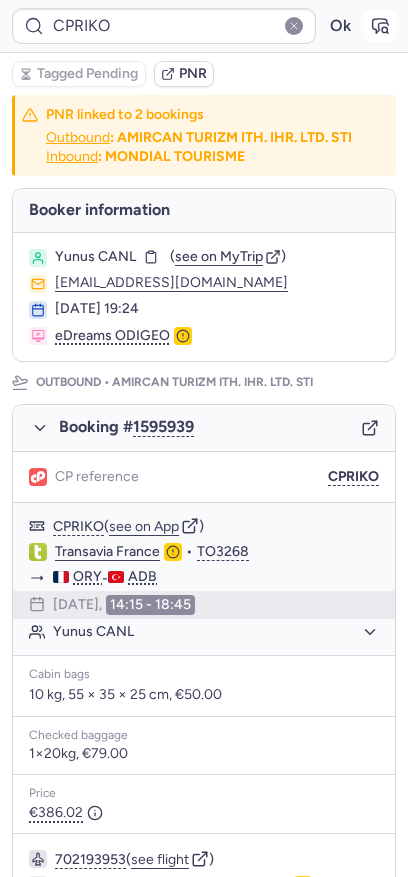 click at bounding box center [380, 26] 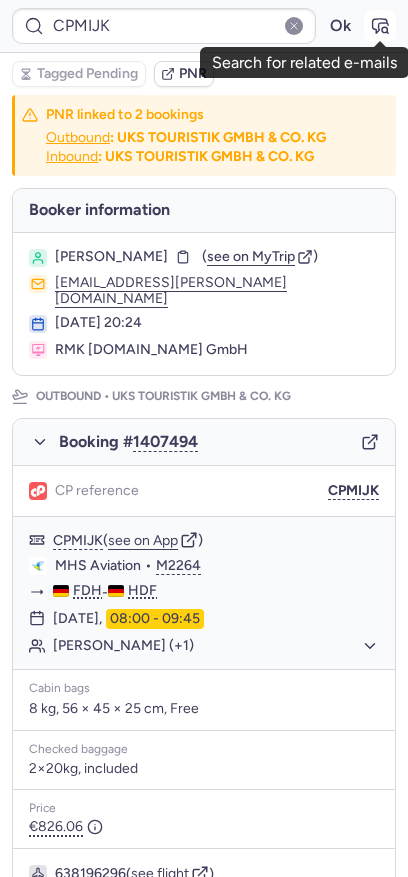 click 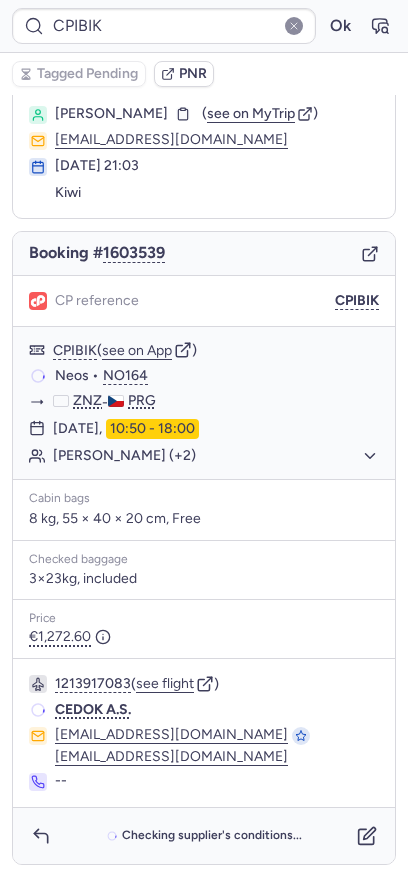 scroll, scrollTop: 64, scrollLeft: 0, axis: vertical 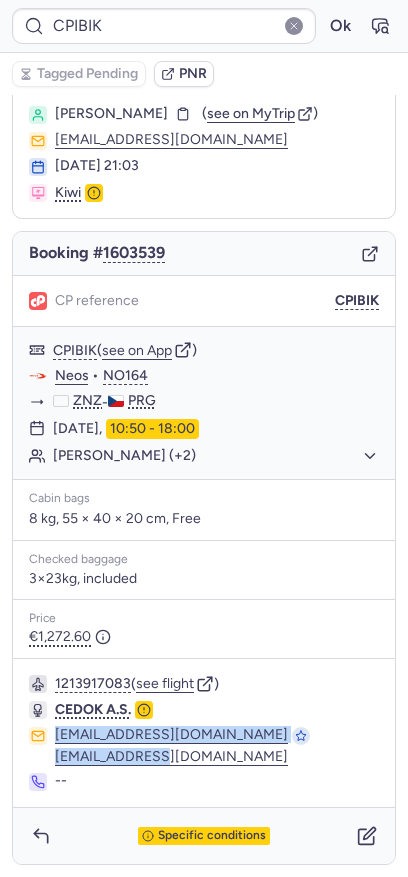 drag, startPoint x: 170, startPoint y: 762, endPoint x: 30, endPoint y: 743, distance: 141.2834 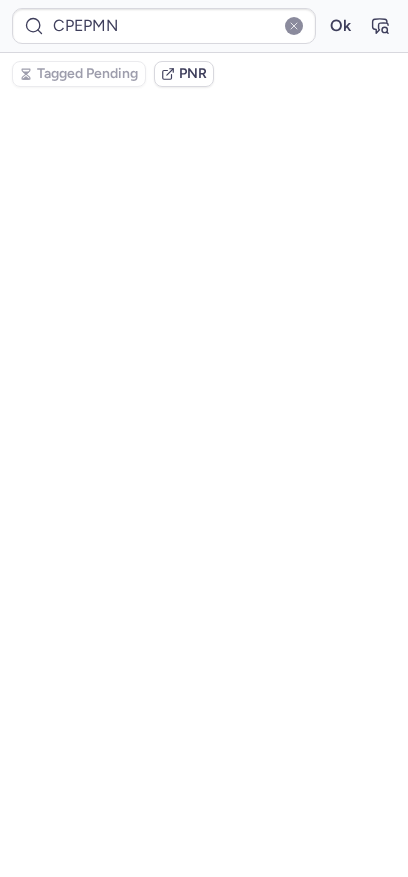 scroll, scrollTop: 118, scrollLeft: 0, axis: vertical 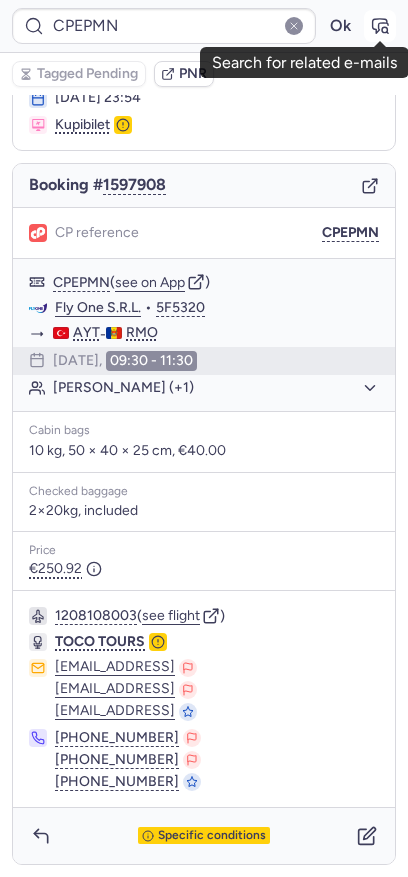 click at bounding box center [380, 26] 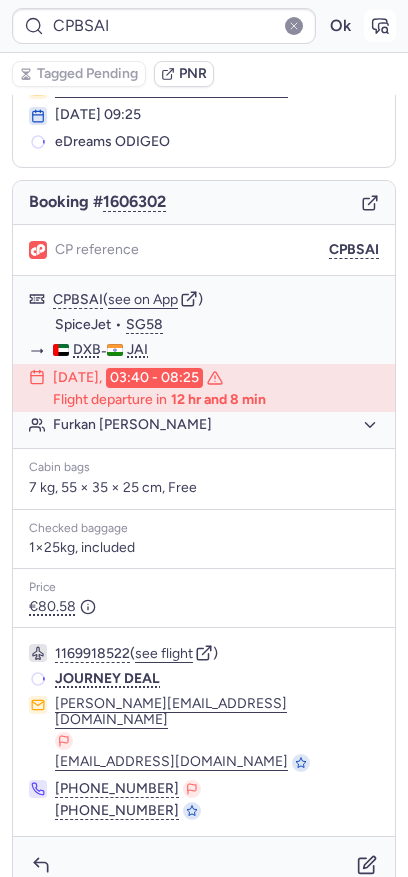 scroll, scrollTop: 94, scrollLeft: 0, axis: vertical 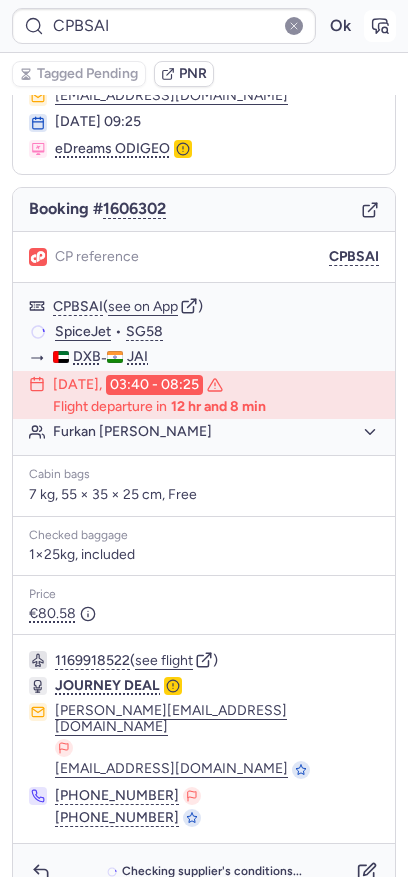 type on "CPNOVB" 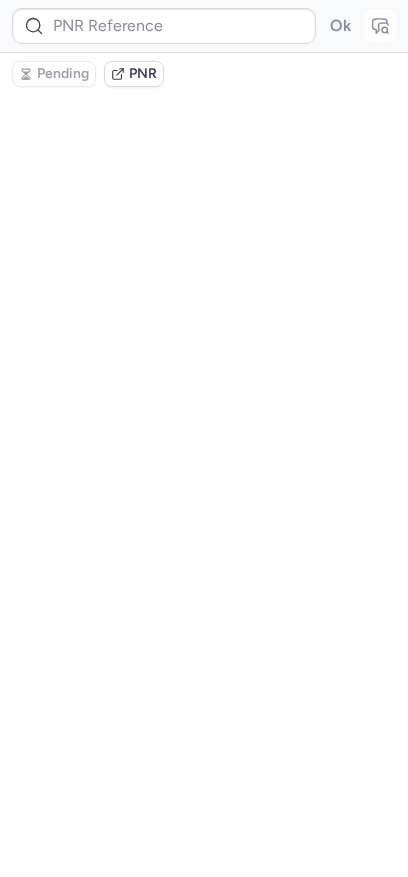 scroll, scrollTop: 0, scrollLeft: 0, axis: both 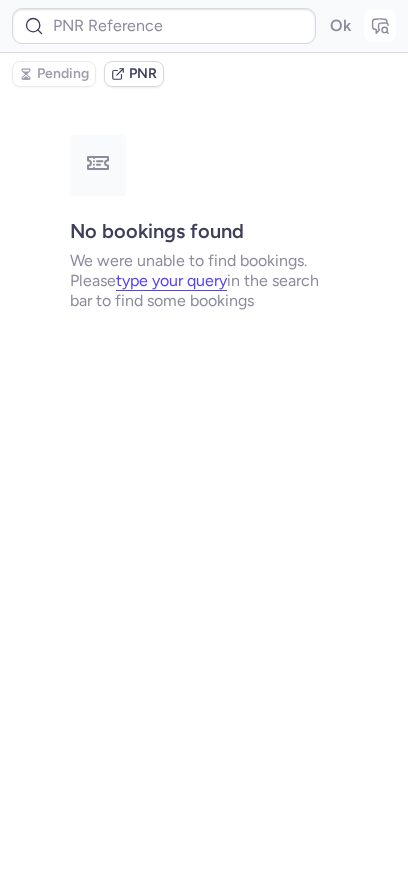 type on "CP9V8T" 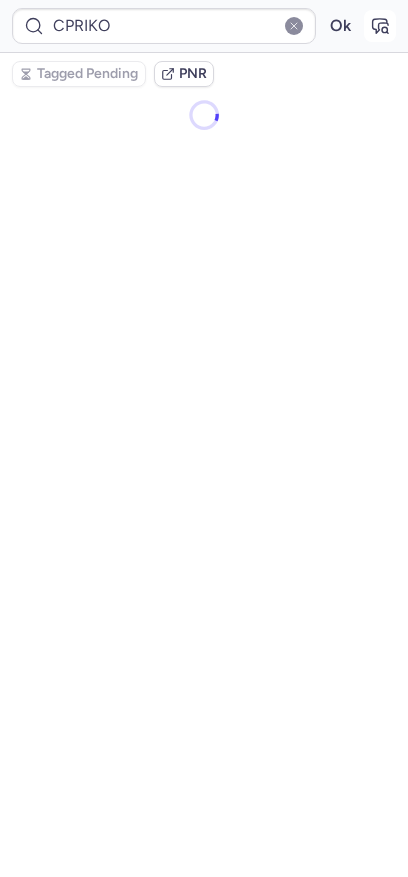 type on "CP9V8T" 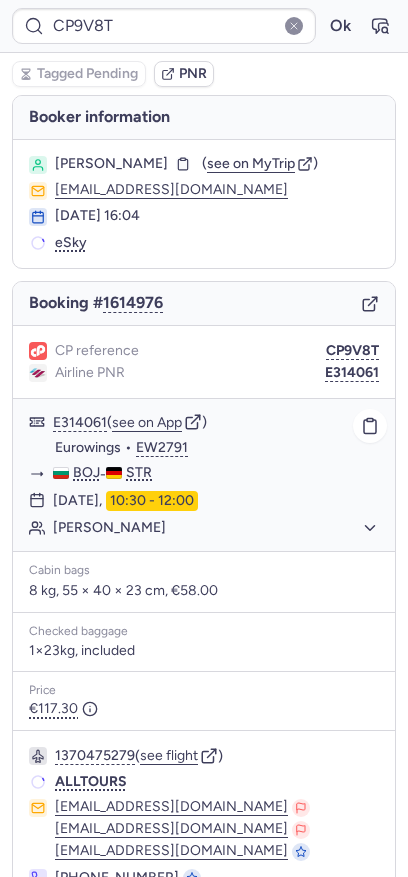 scroll, scrollTop: 96, scrollLeft: 0, axis: vertical 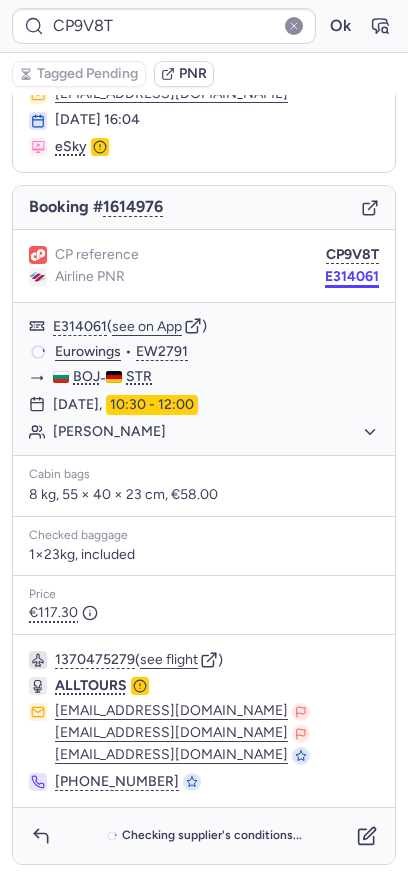 click on "E314061" at bounding box center (352, 277) 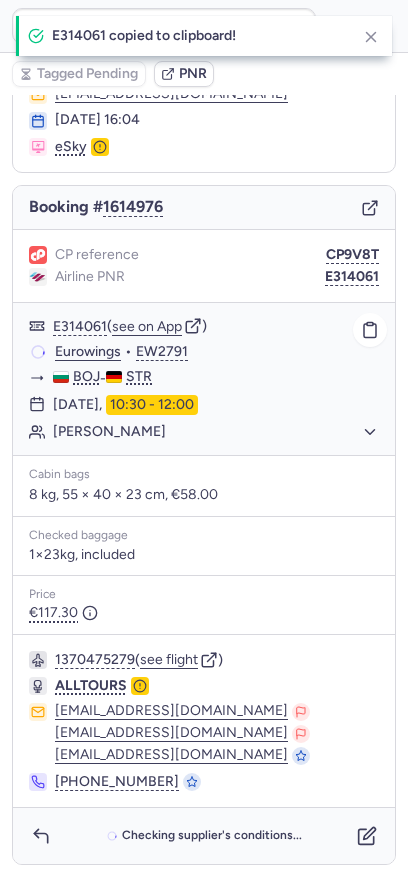 click on "Eurowings" 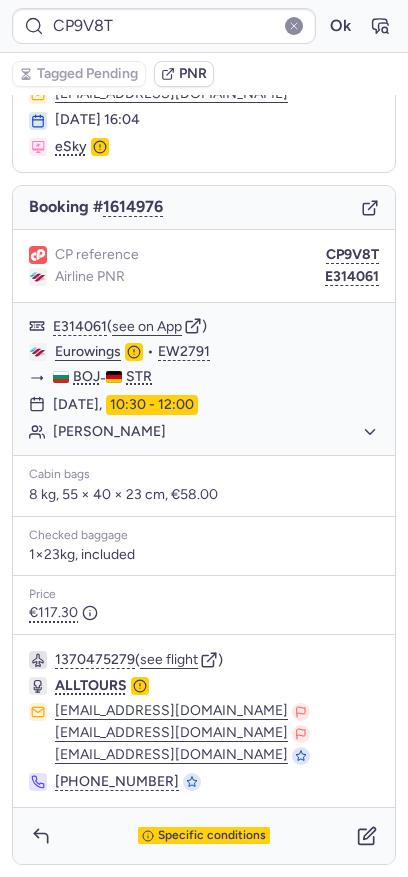 scroll, scrollTop: 0, scrollLeft: 0, axis: both 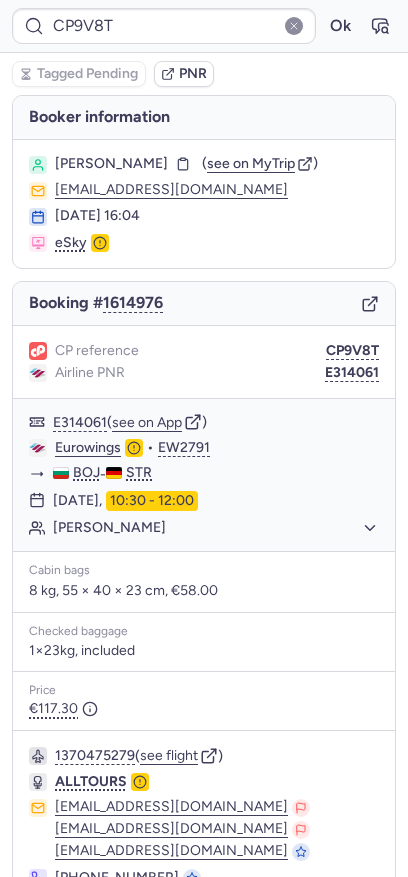 click on "Hristo GRAMATIKOV" at bounding box center (111, 164) 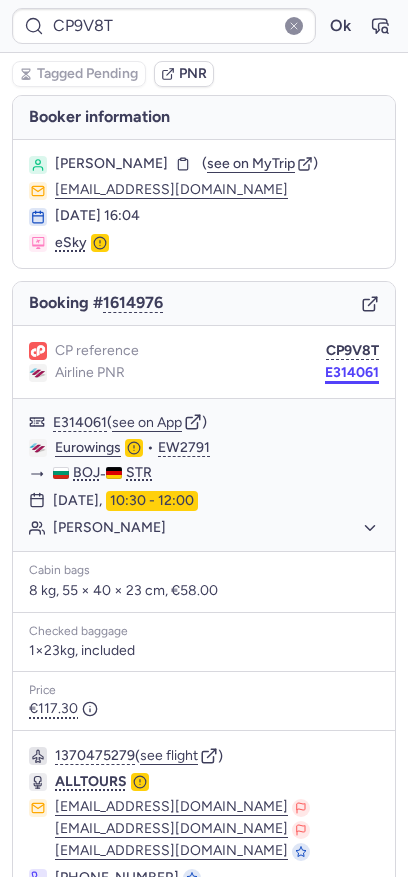 click on "E314061" at bounding box center (352, 373) 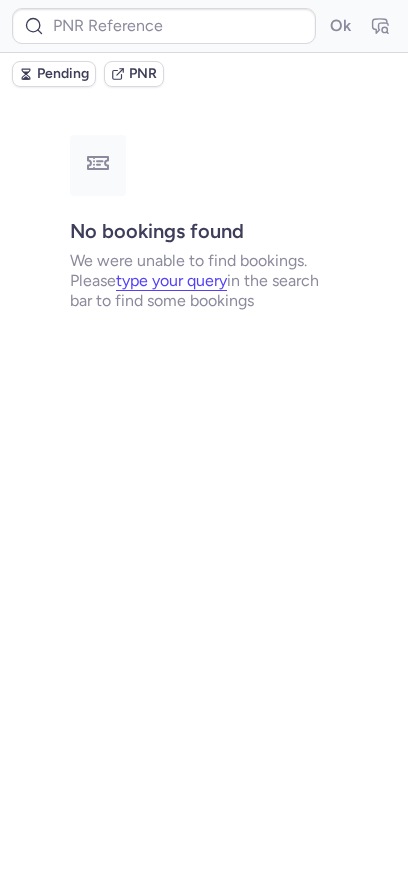 type on "CP9V8T" 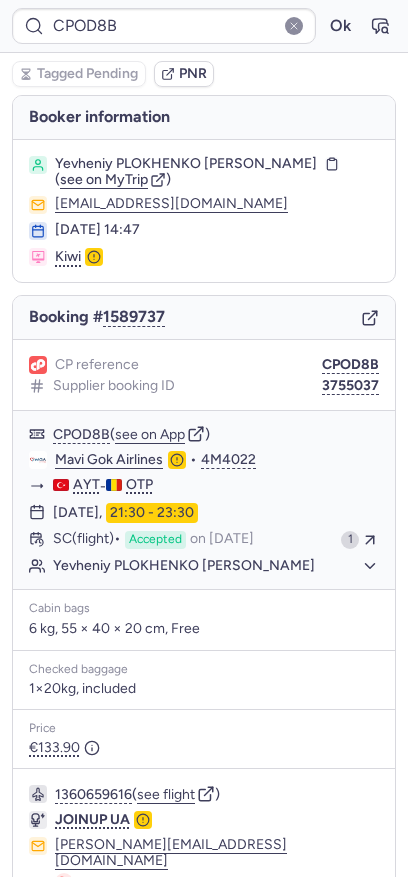 type on "CPTTQ9" 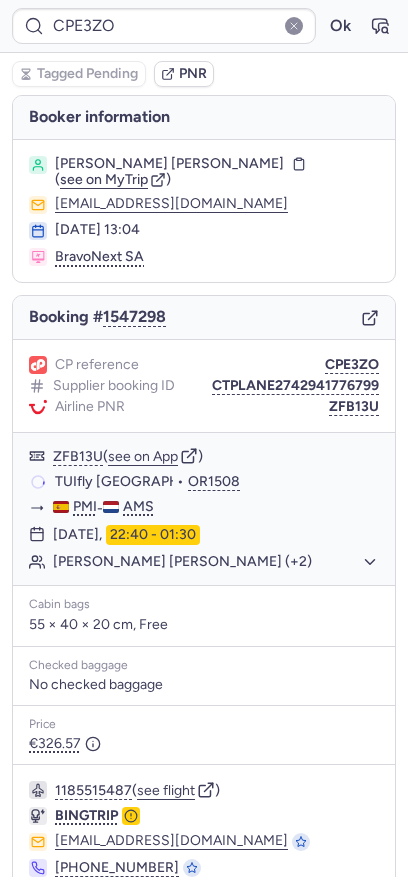 type on "CPRQQY" 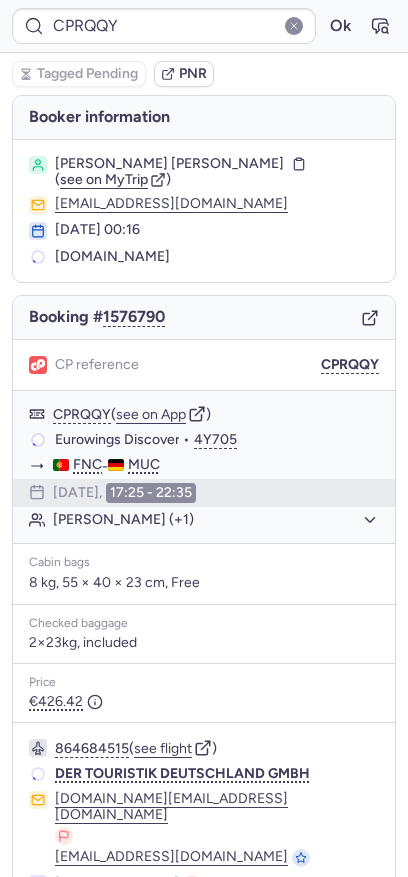 scroll, scrollTop: 0, scrollLeft: 0, axis: both 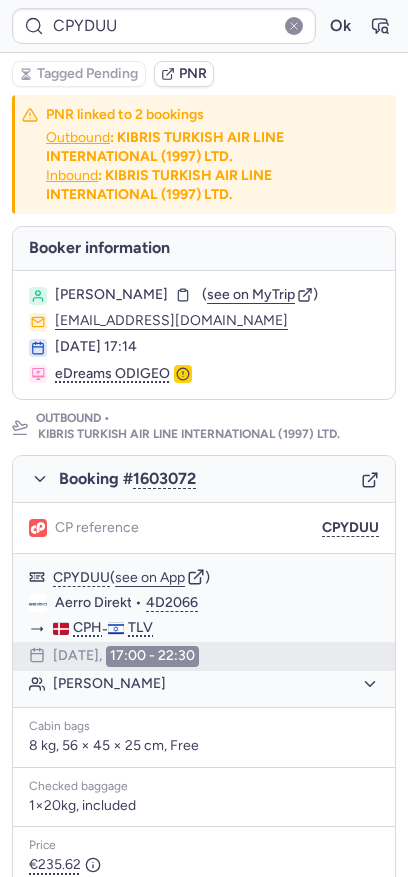 type on "CPOD8B" 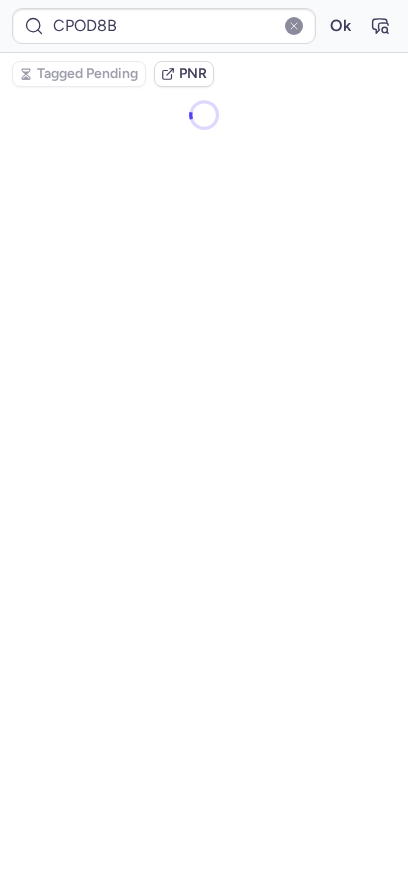 scroll, scrollTop: 0, scrollLeft: 0, axis: both 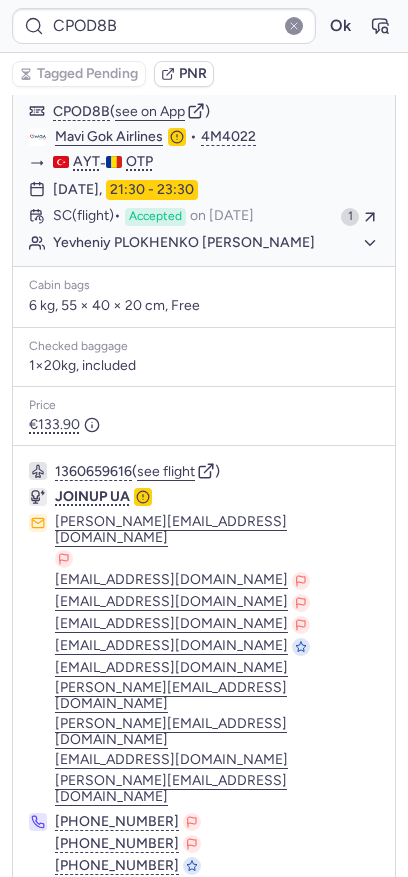 type on "CPTTQ9" 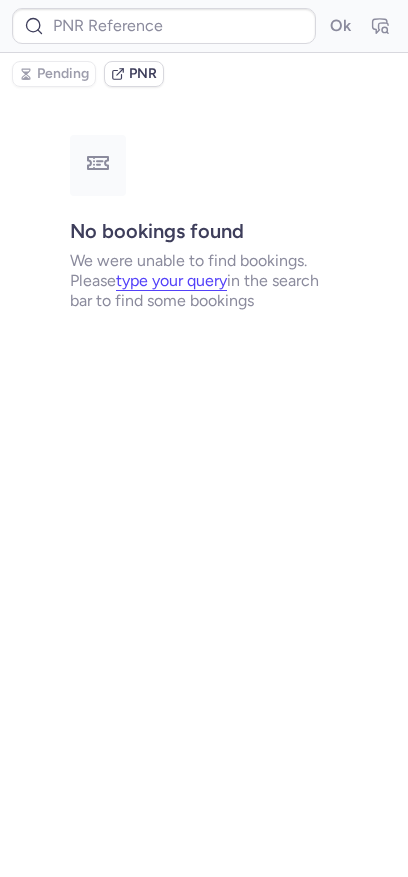scroll, scrollTop: 0, scrollLeft: 0, axis: both 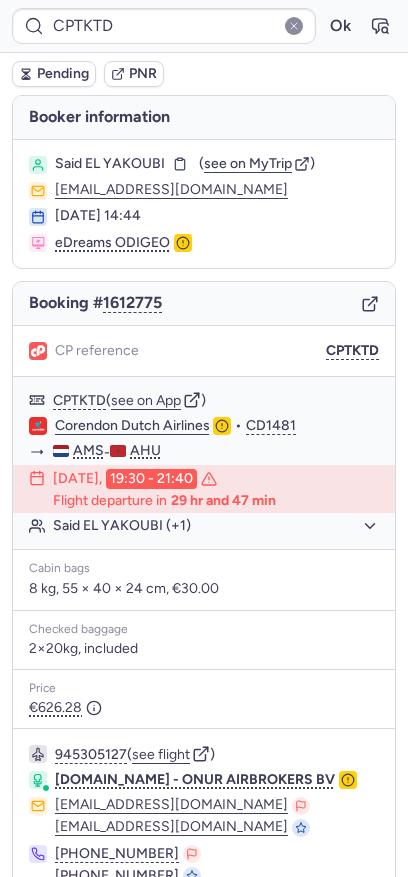 type on "CP2P7B" 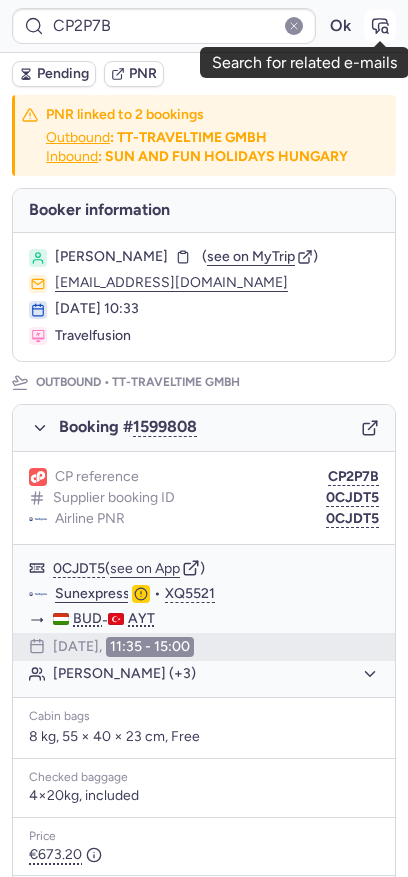 click 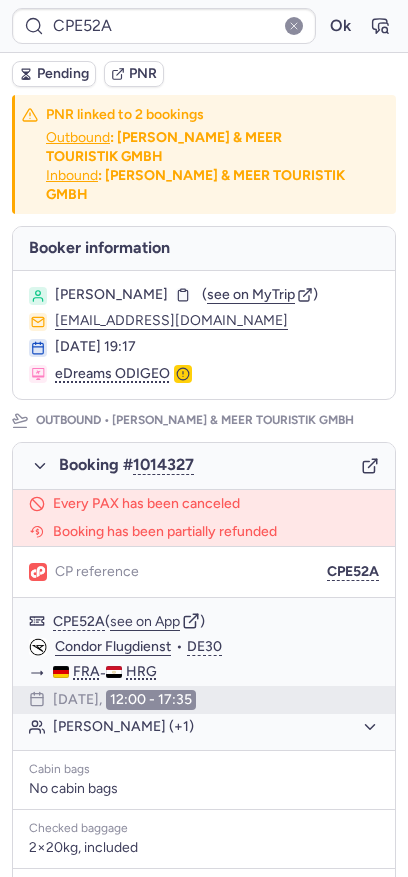 type on "CP9GN3" 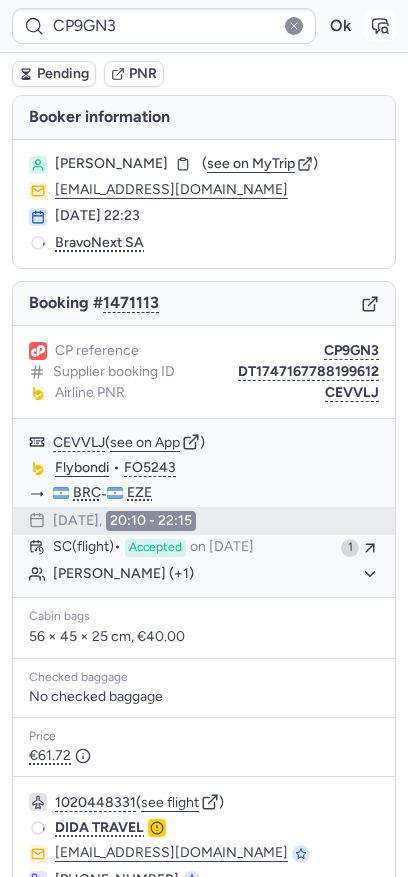 click 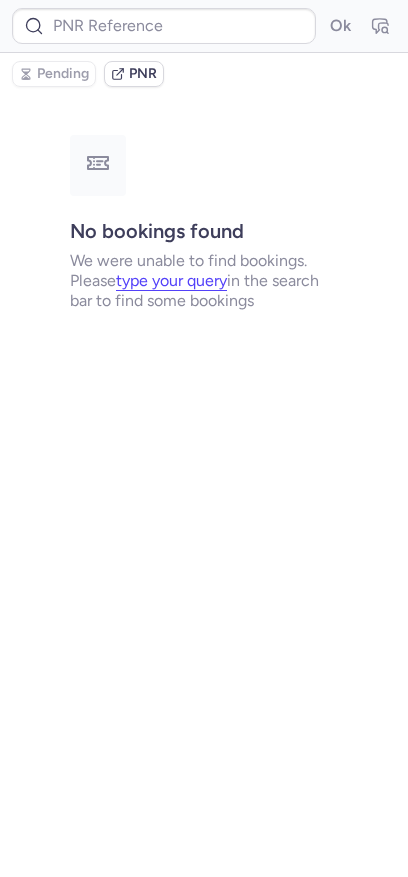 type on "CPFQ5U" 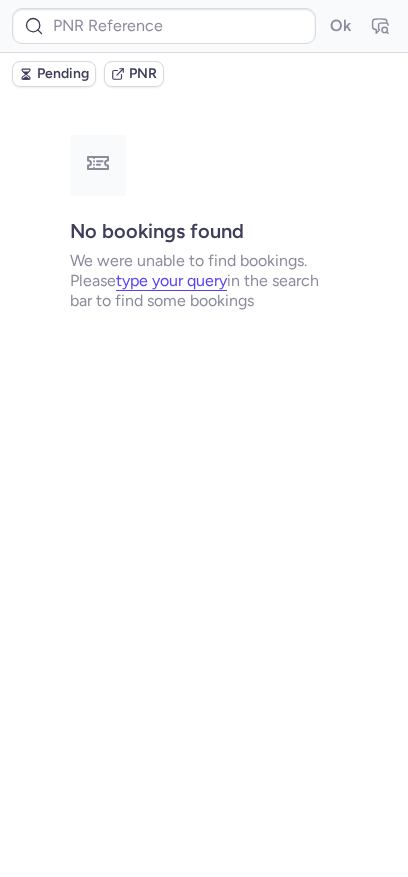 type on "CP7ANE" 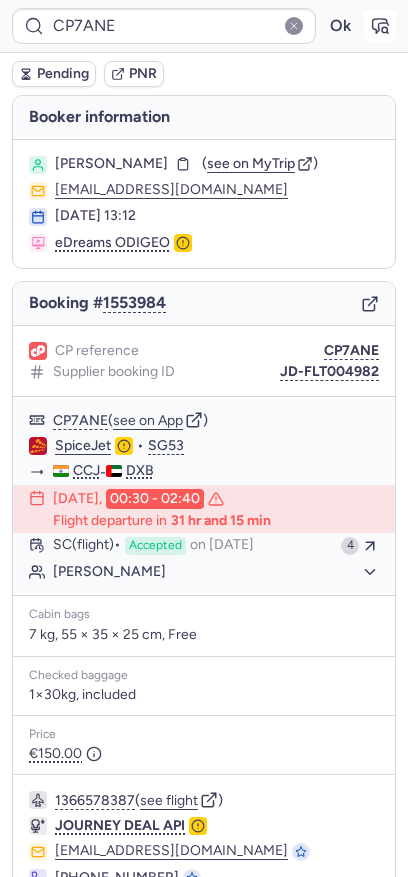 click at bounding box center [380, 26] 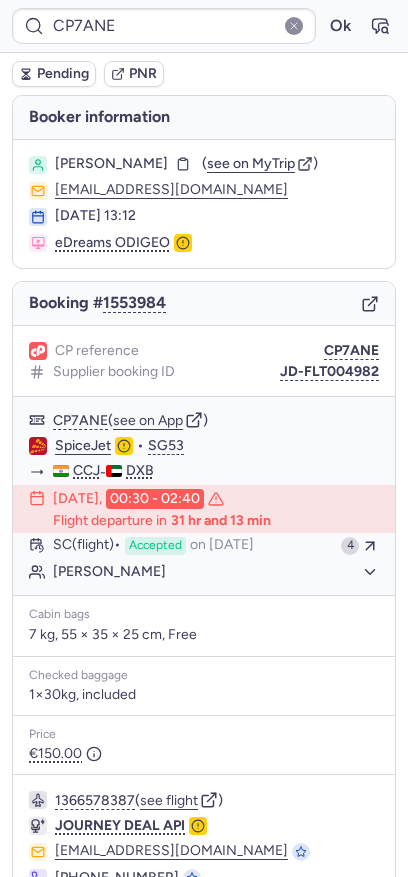 type on "CPPTDU" 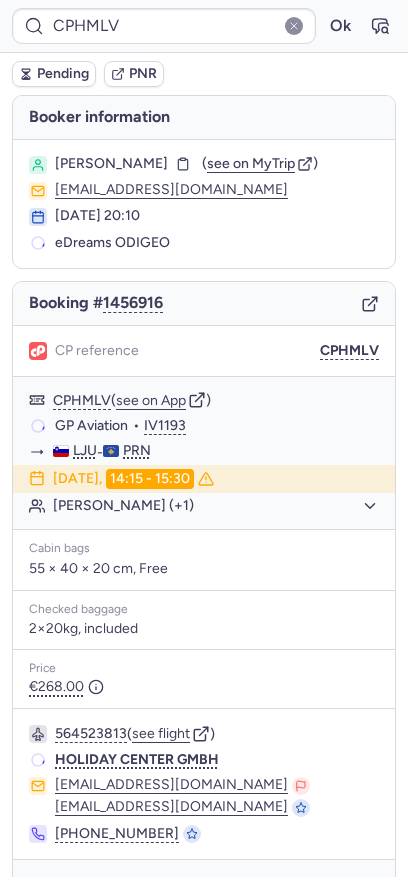 type on "CPD6MY" 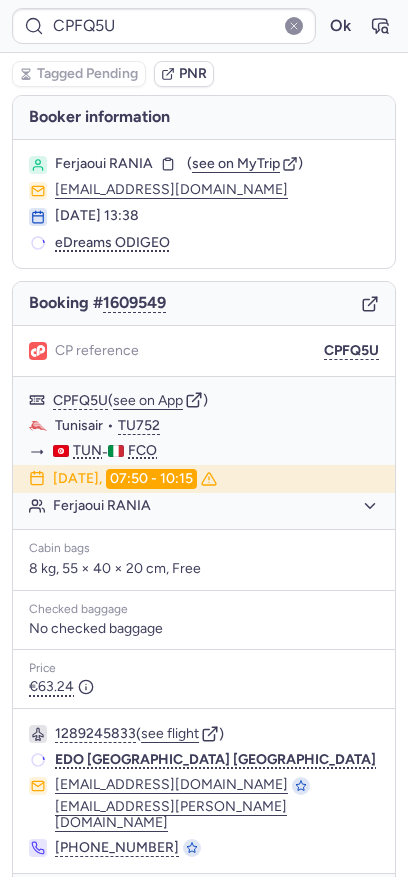 type on "CP7ANE" 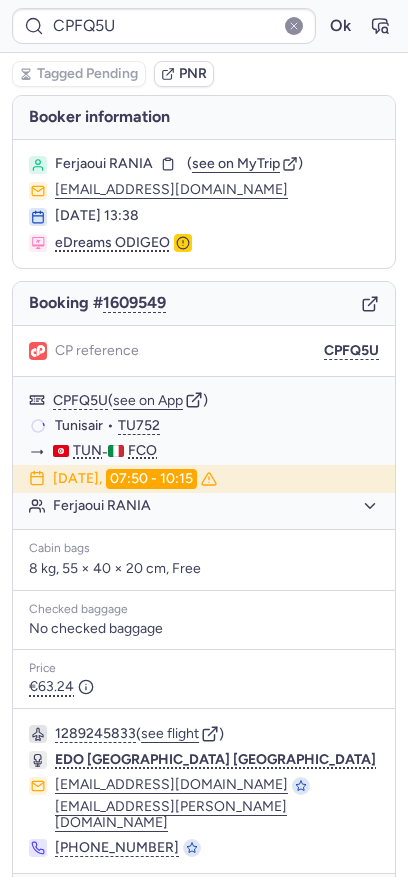 type on "CP7ANE" 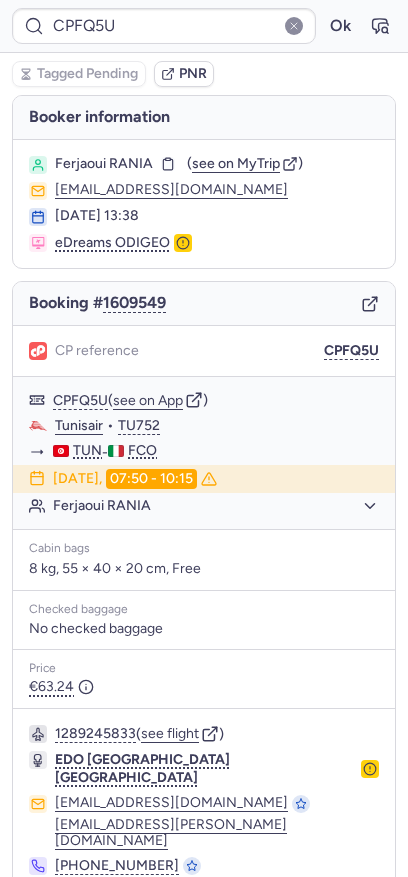 type on "CP7ANE" 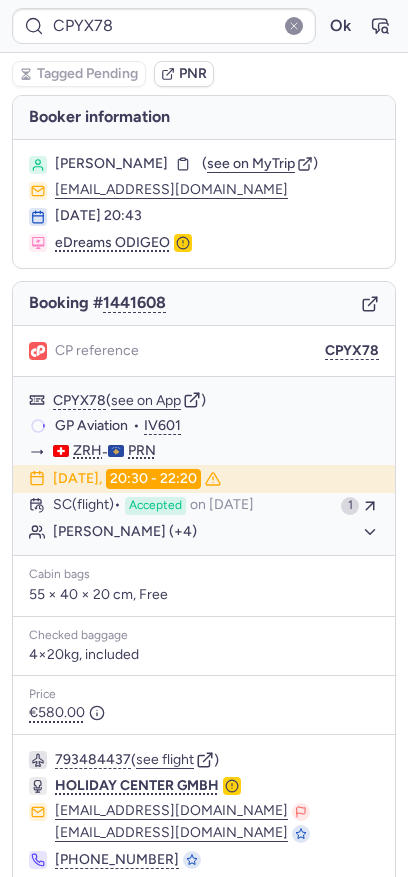 type on "CP7ANE" 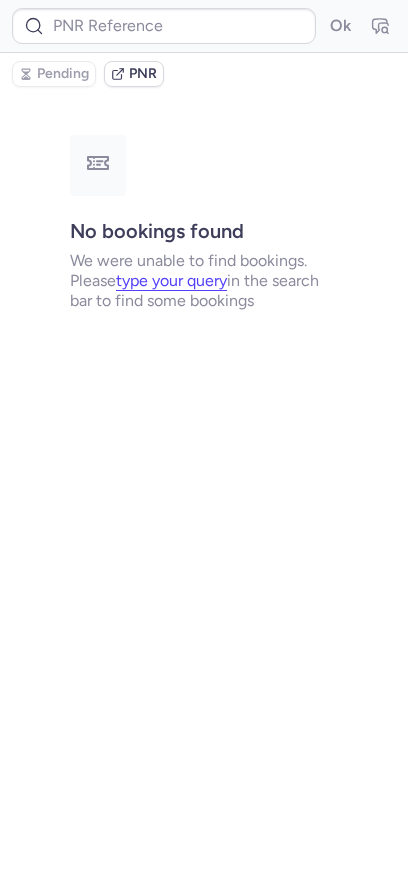type on "CPFQ5U" 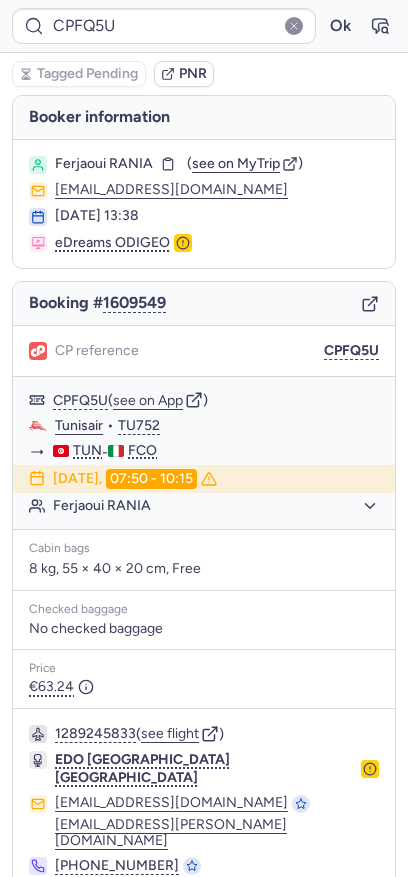 type on "CP7ANE" 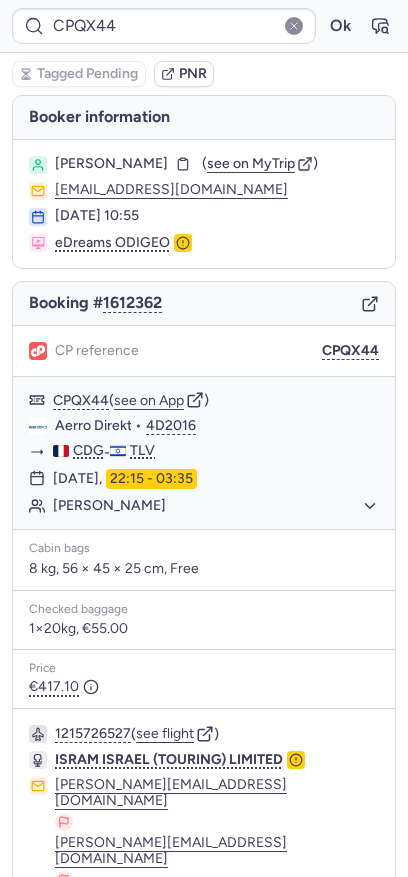 type on "CP7ANE" 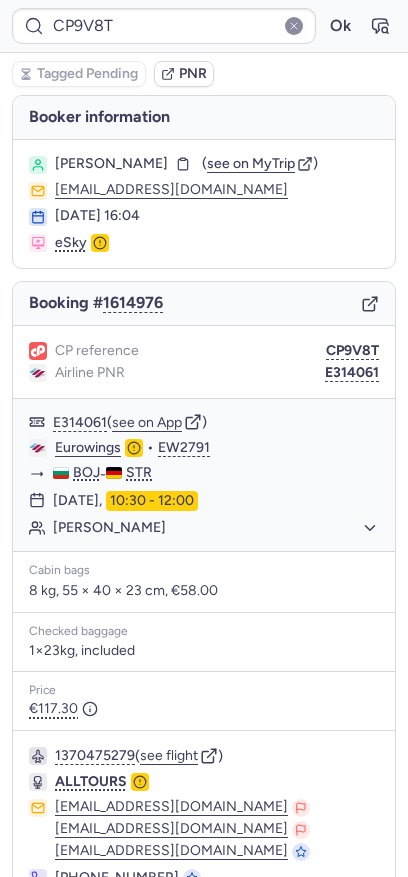 type on "CP4XDD" 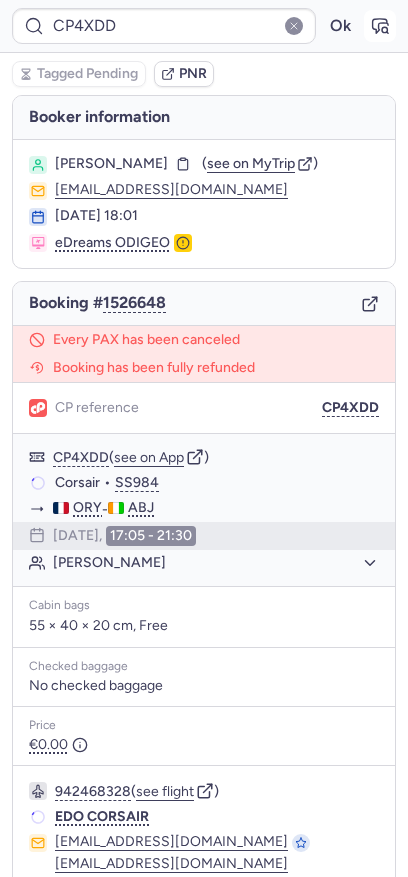 click 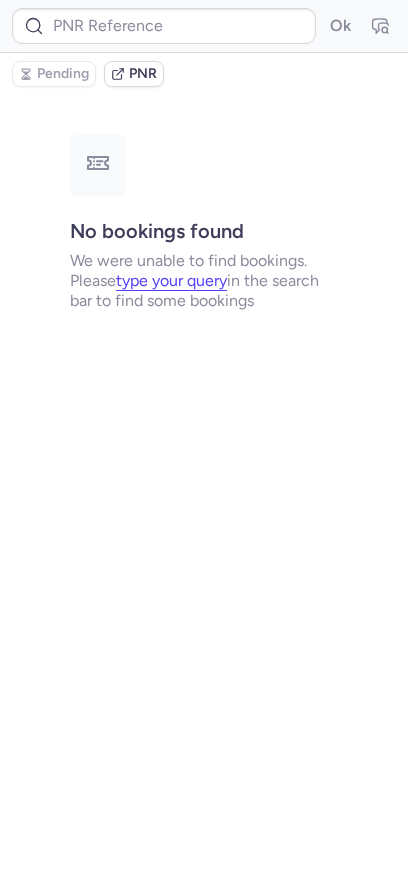 type on "CP4XDD" 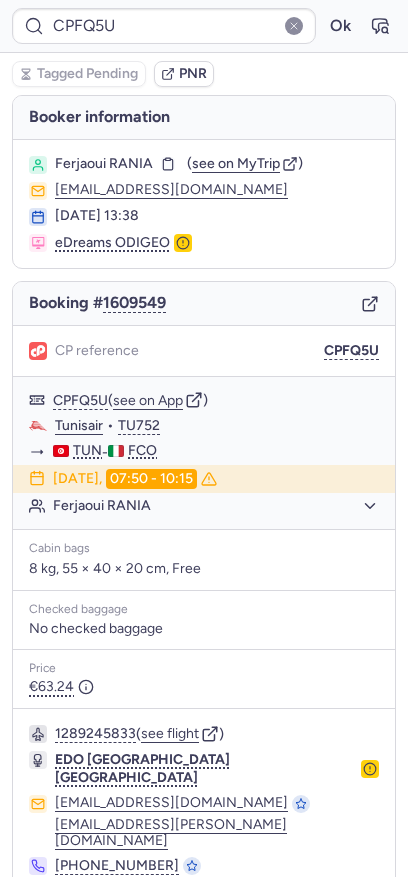 type on "CPMIJK" 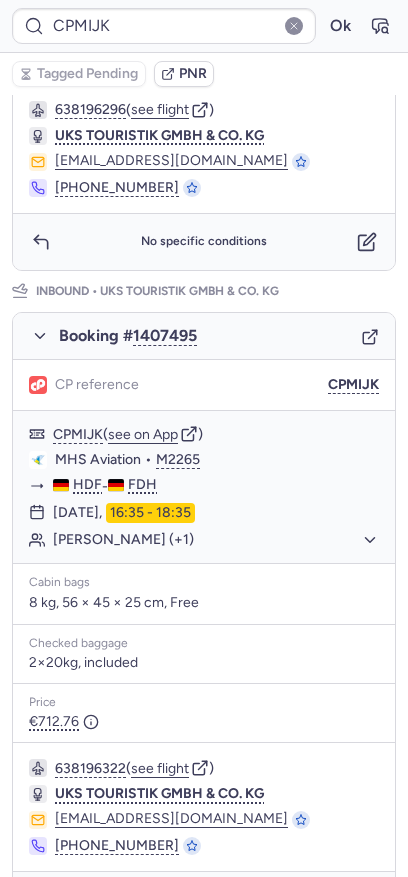 scroll, scrollTop: 761, scrollLeft: 0, axis: vertical 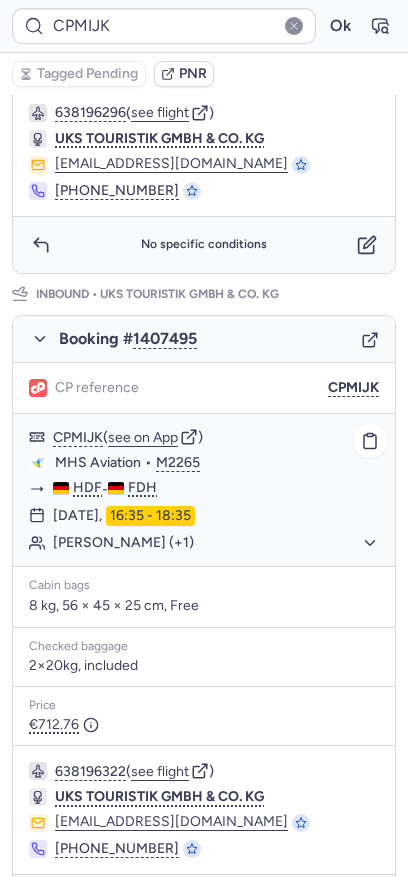 click on "[PERSON_NAME] (+1)" 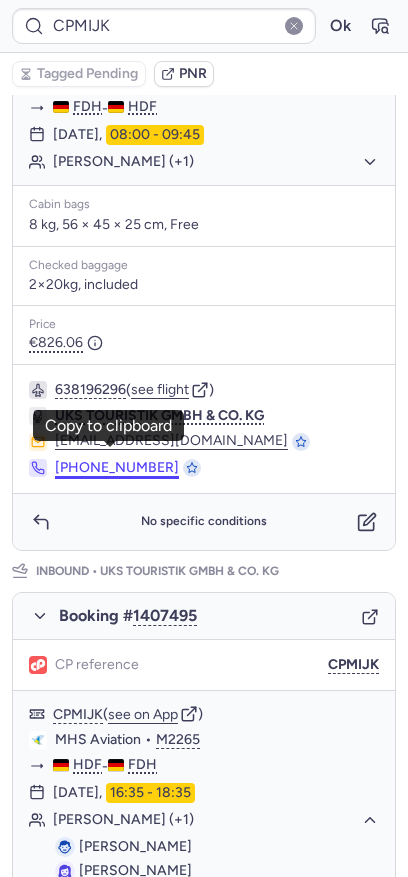 scroll, scrollTop: 482, scrollLeft: 0, axis: vertical 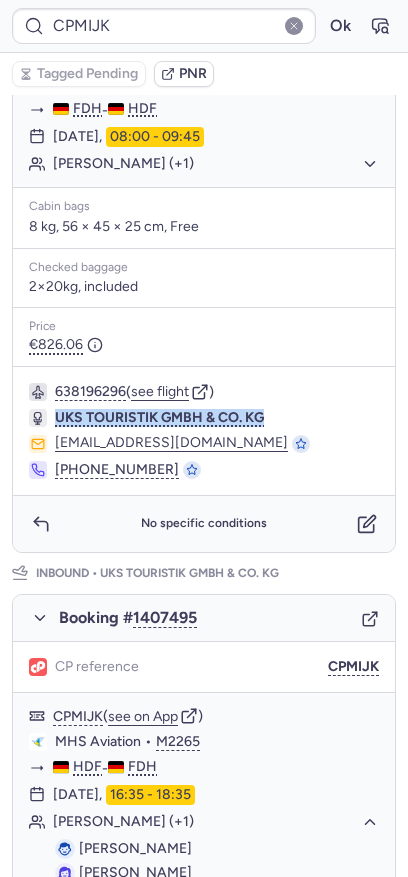 drag, startPoint x: 285, startPoint y: 410, endPoint x: 20, endPoint y: 399, distance: 265.2282 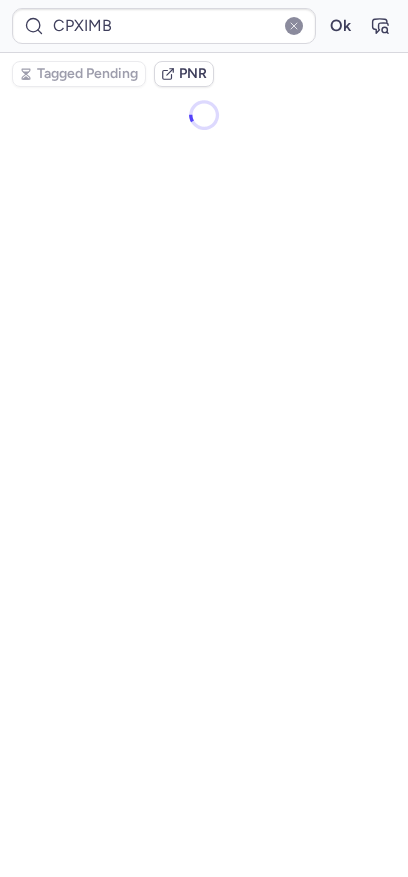 scroll, scrollTop: 0, scrollLeft: 0, axis: both 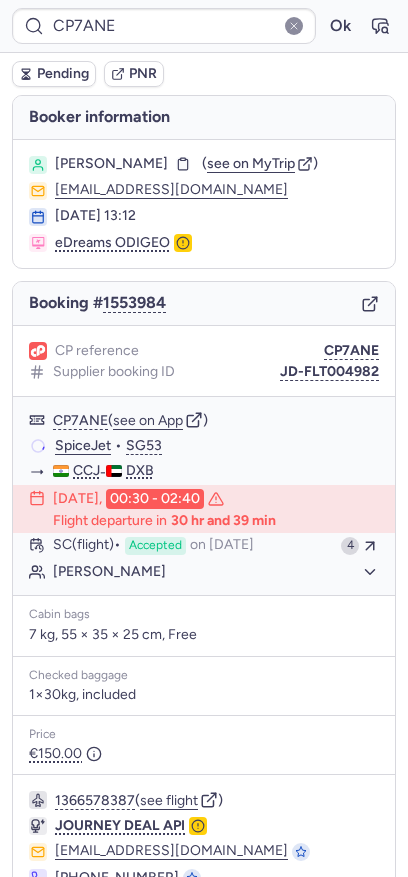 type on "CP9GH2" 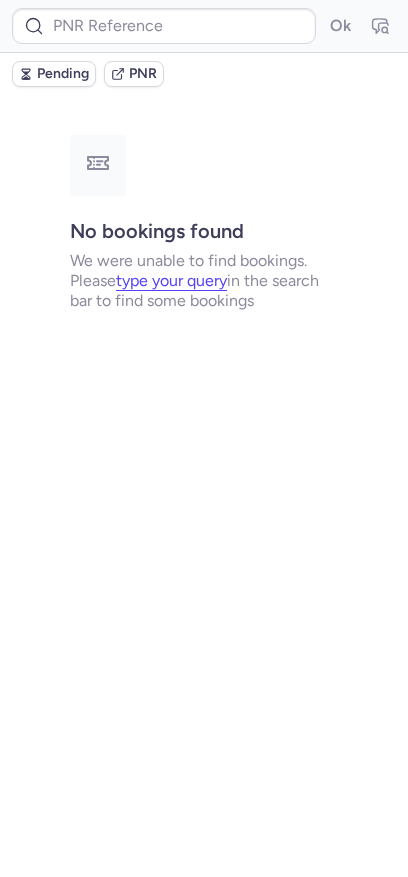 type on "CPGLXV" 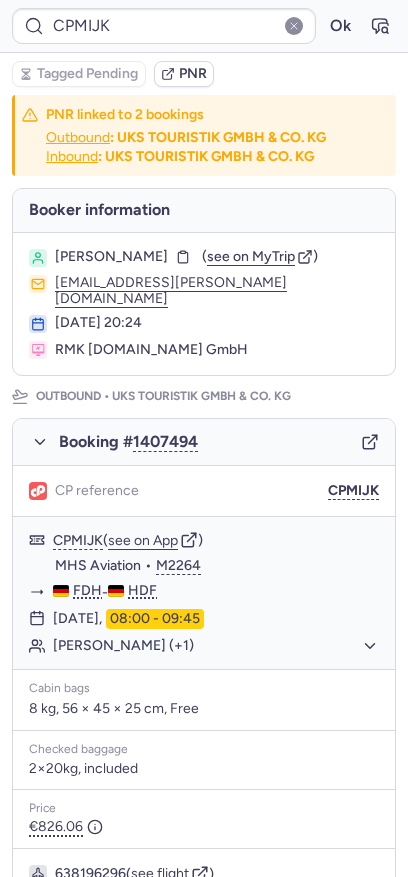 type on "CP7ANE" 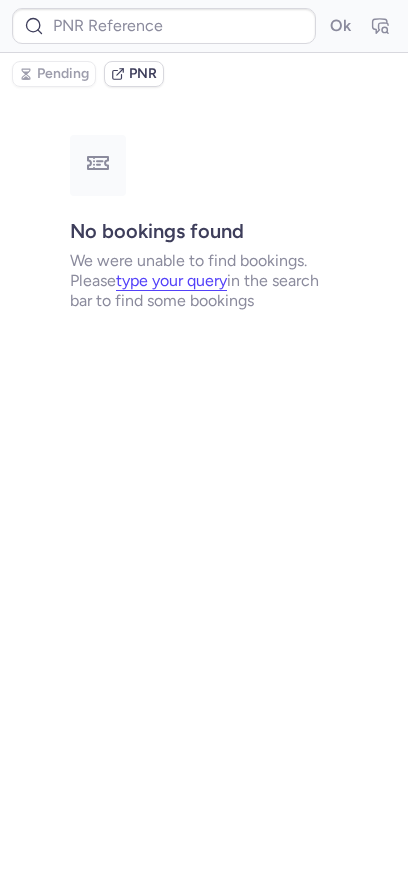 type on "CPMIJK" 